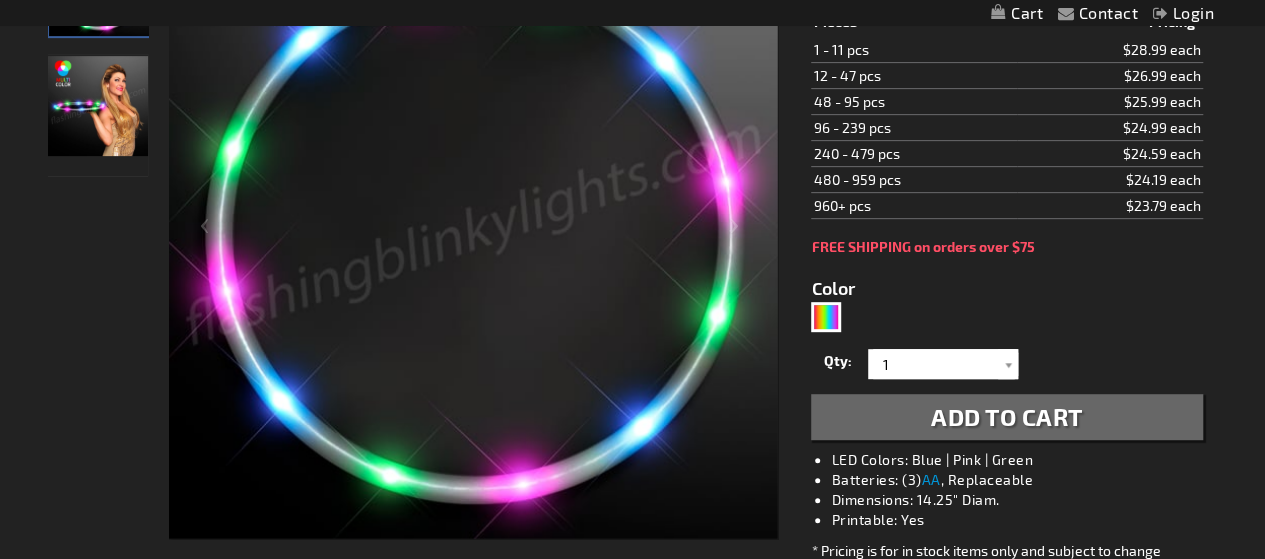 scroll, scrollTop: 368, scrollLeft: 0, axis: vertical 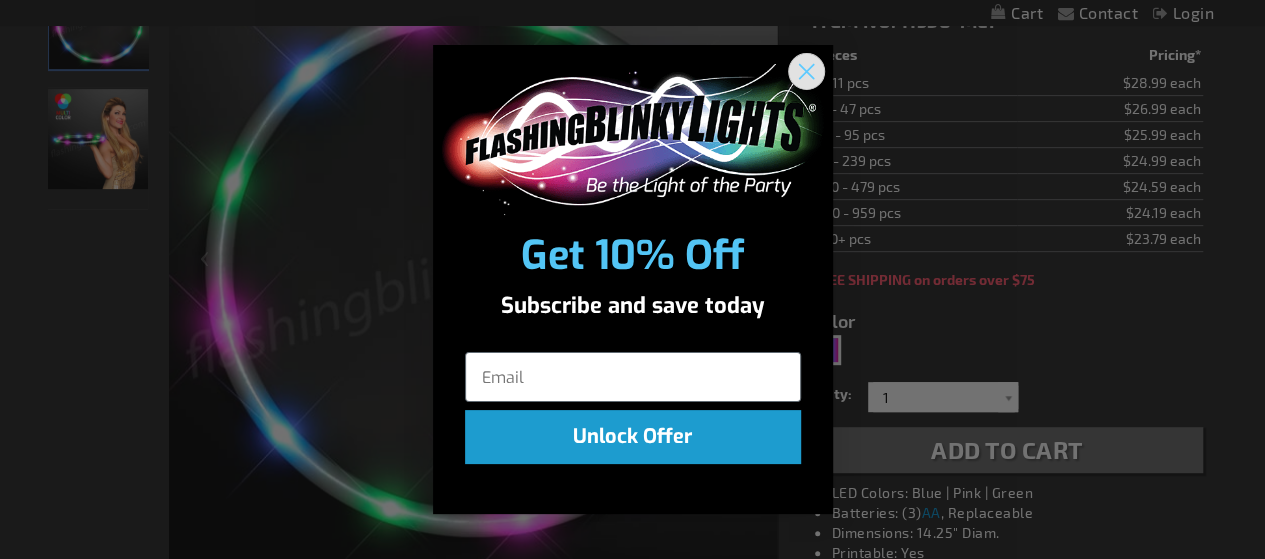 click 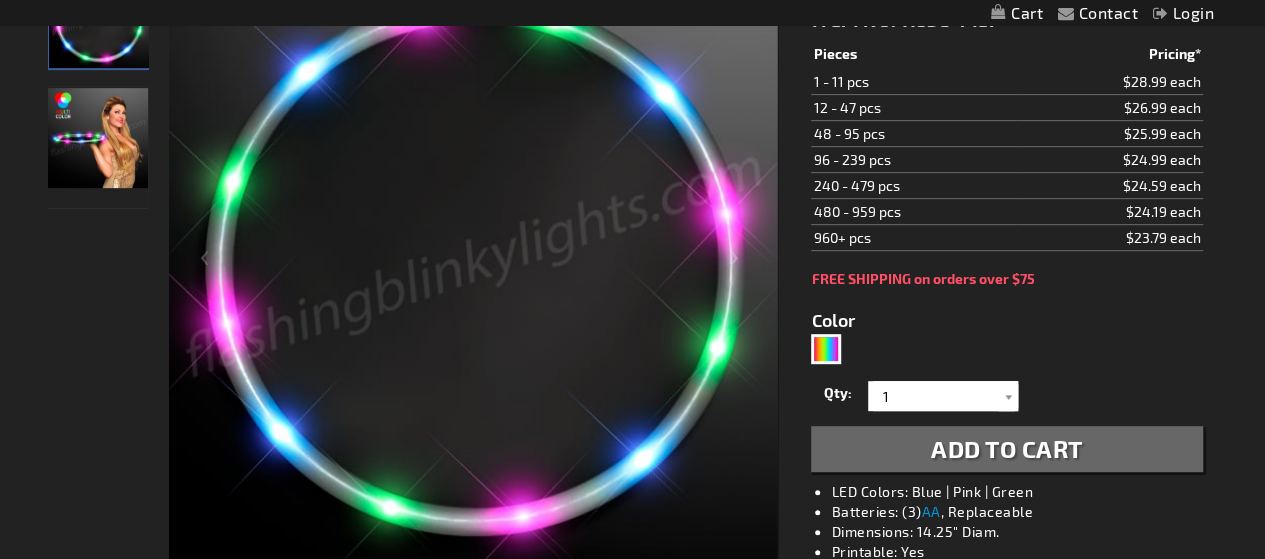 scroll, scrollTop: 328, scrollLeft: 0, axis: vertical 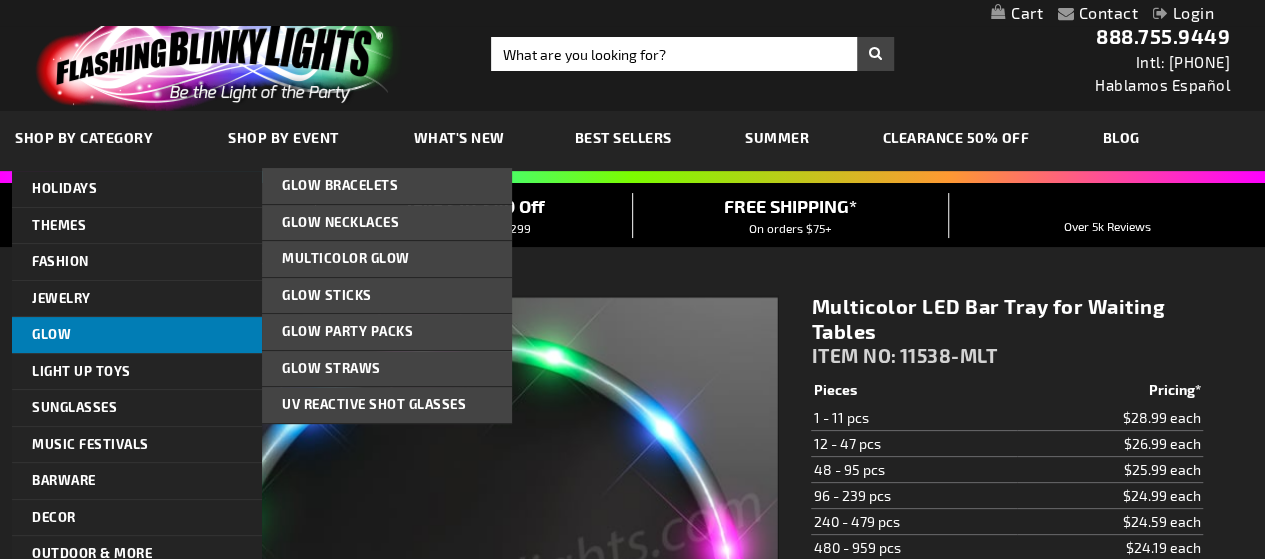 click on "Glow" at bounding box center [137, 335] 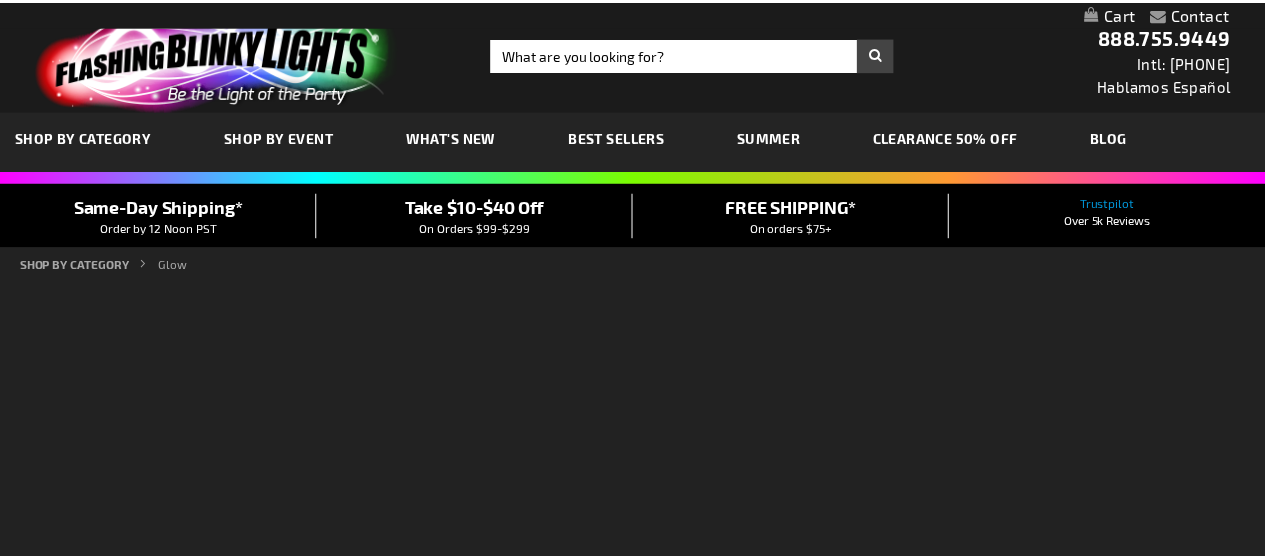 scroll, scrollTop: 0, scrollLeft: 0, axis: both 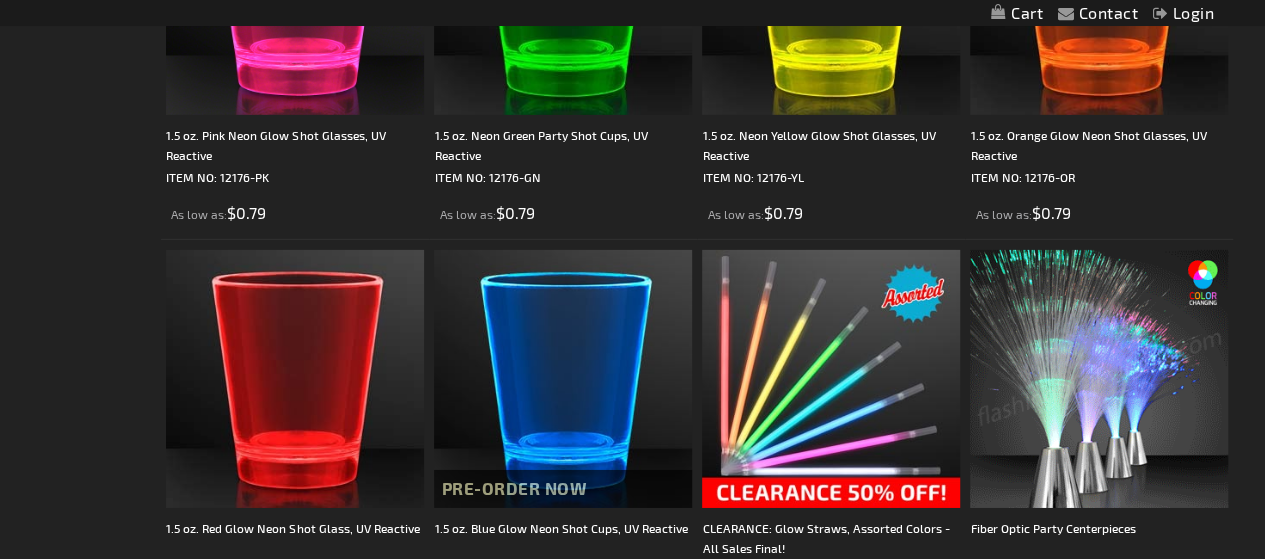 click at bounding box center [1099, 379] 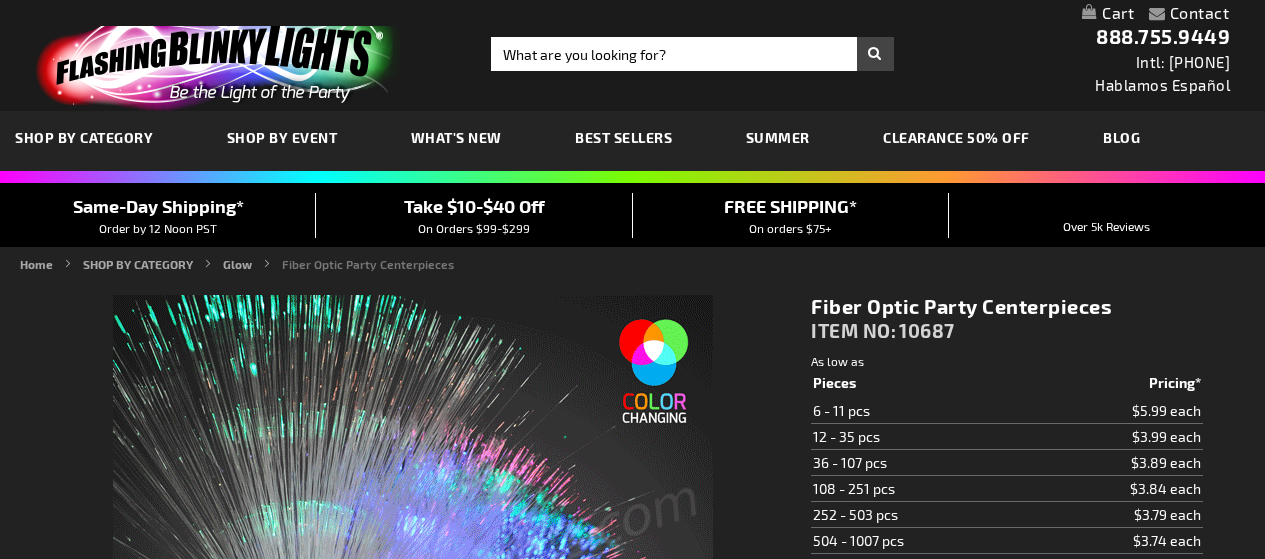 scroll, scrollTop: 0, scrollLeft: 0, axis: both 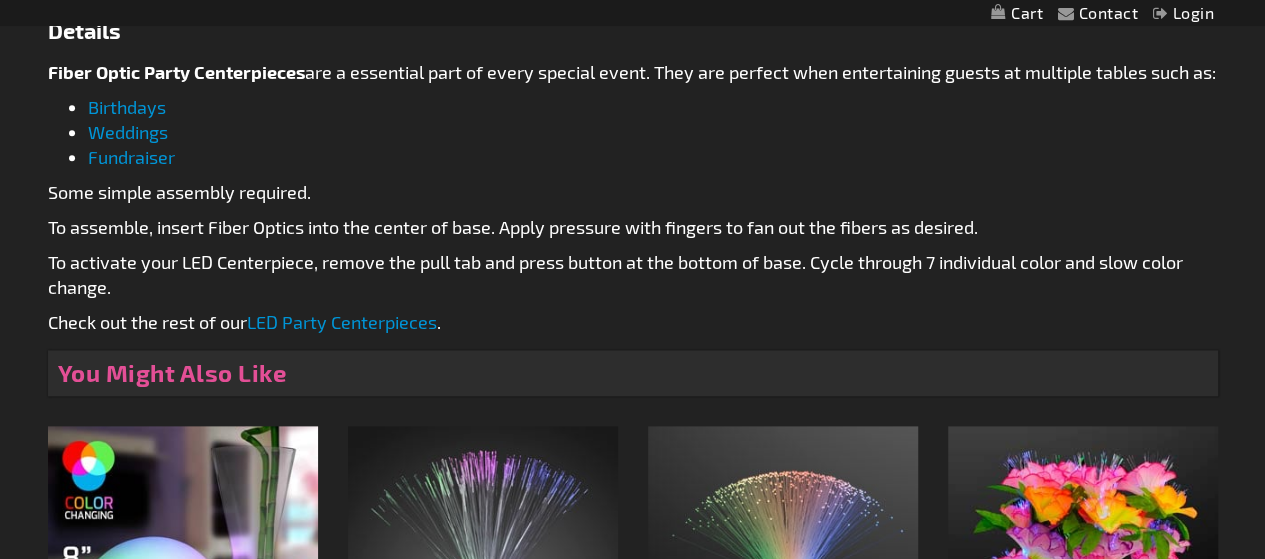click on "LED Party Centerpieces" at bounding box center [342, 322] 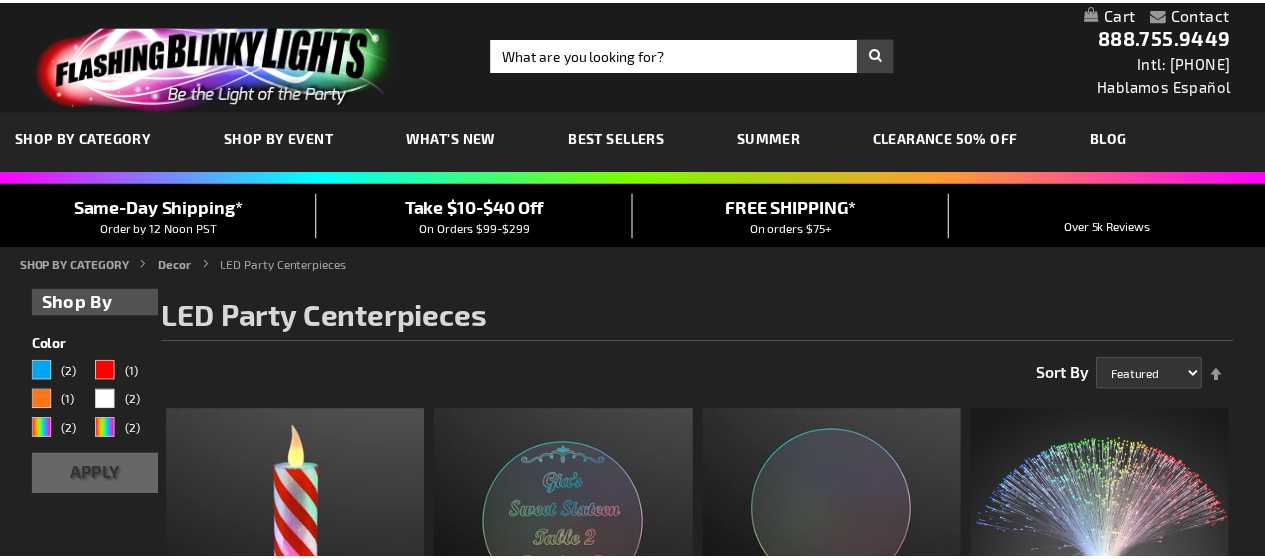 scroll, scrollTop: 0, scrollLeft: 0, axis: both 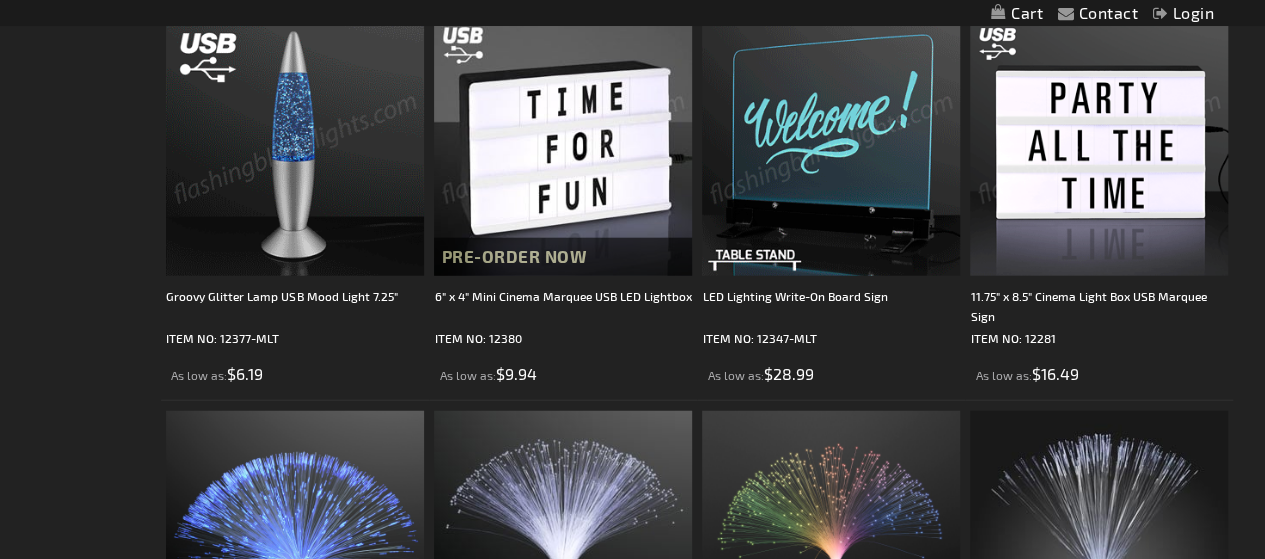 click at bounding box center (295, 147) 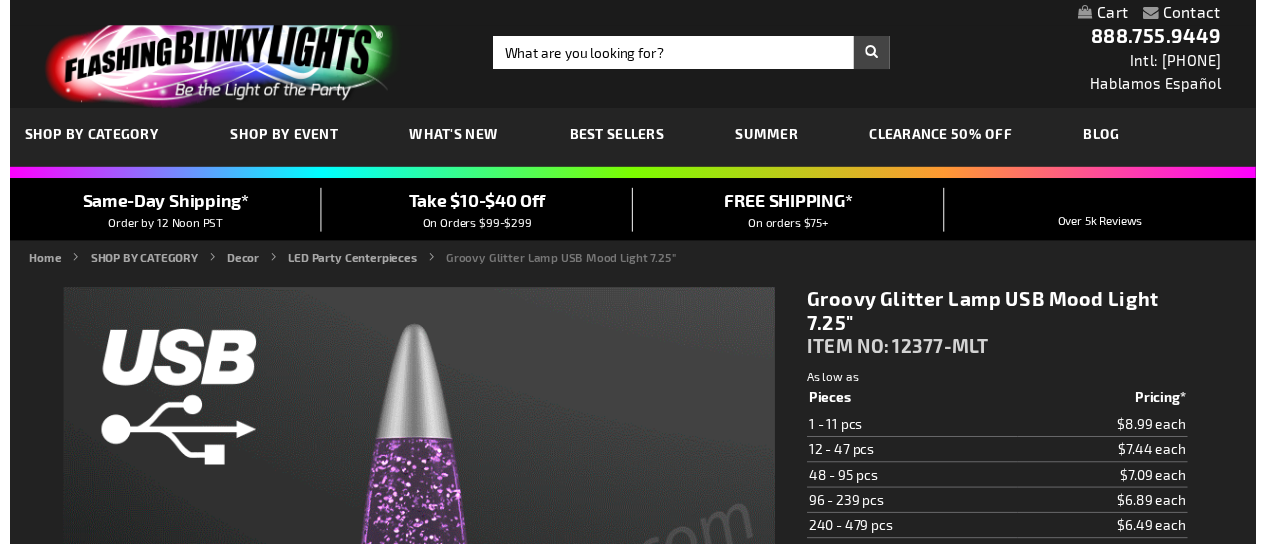 scroll, scrollTop: 0, scrollLeft: 0, axis: both 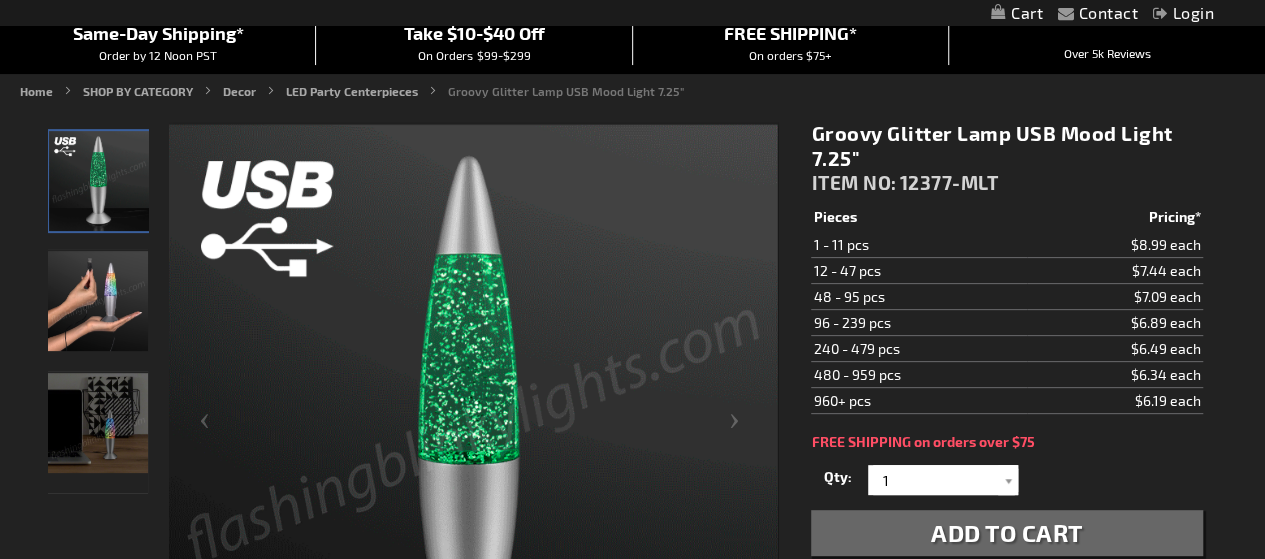 click at bounding box center (98, 301) 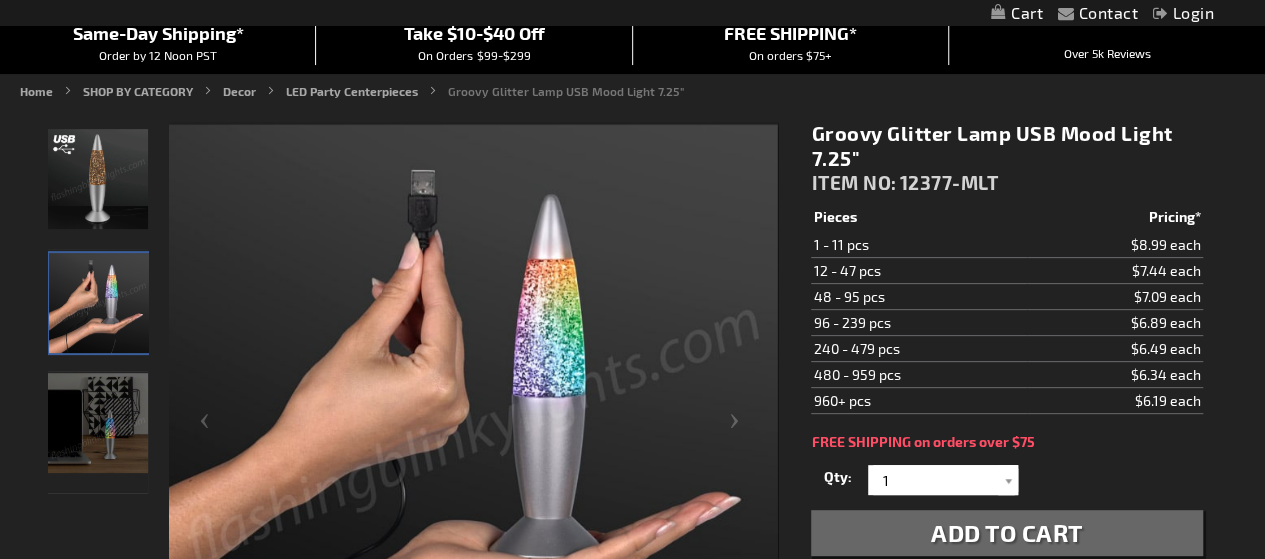 click at bounding box center [98, 423] 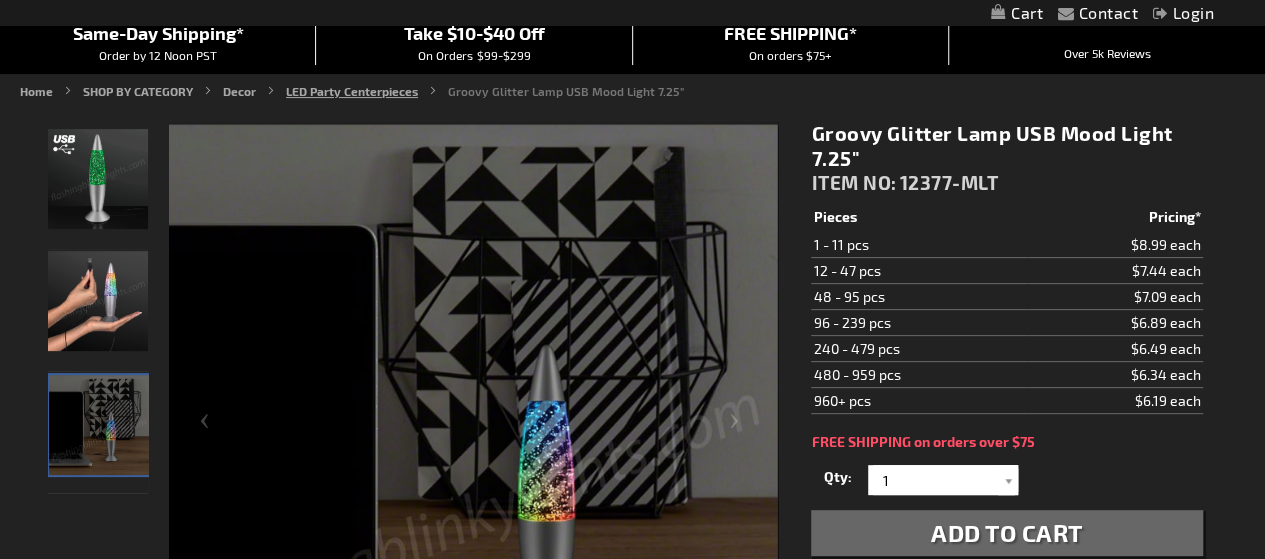 click on "LED Party Centerpieces" at bounding box center [352, 91] 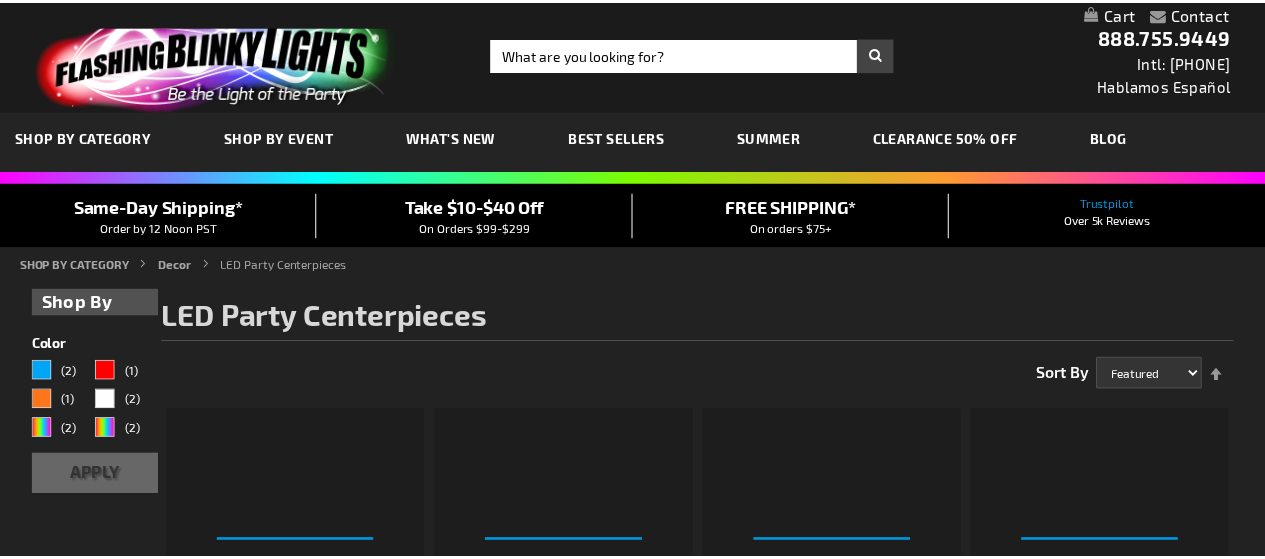 scroll, scrollTop: 0, scrollLeft: 0, axis: both 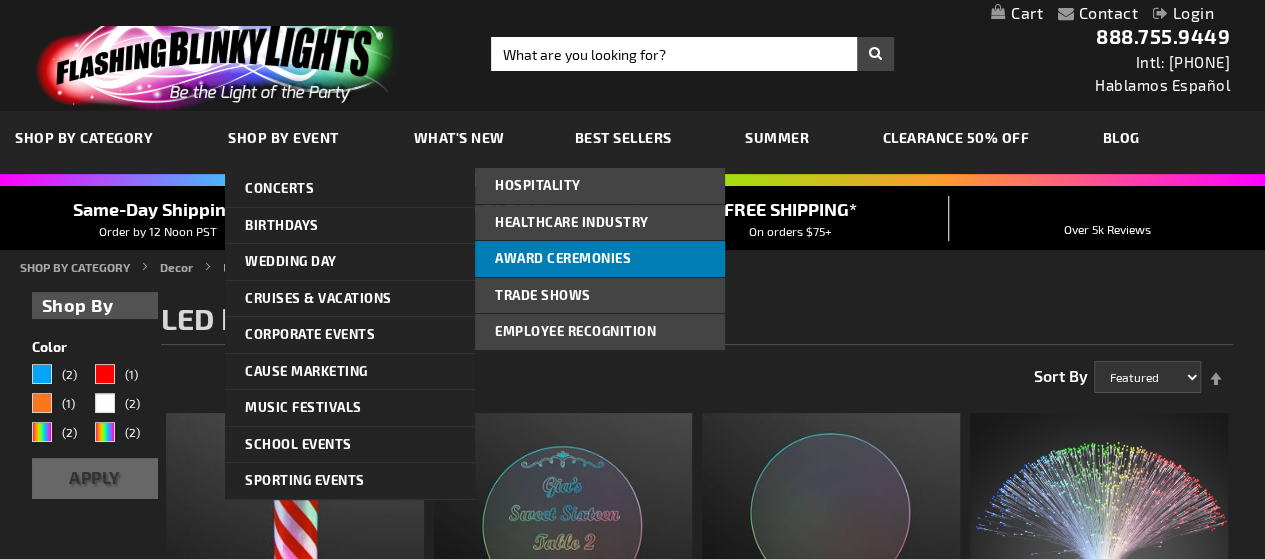 click on "Award Ceremonies" at bounding box center [600, 259] 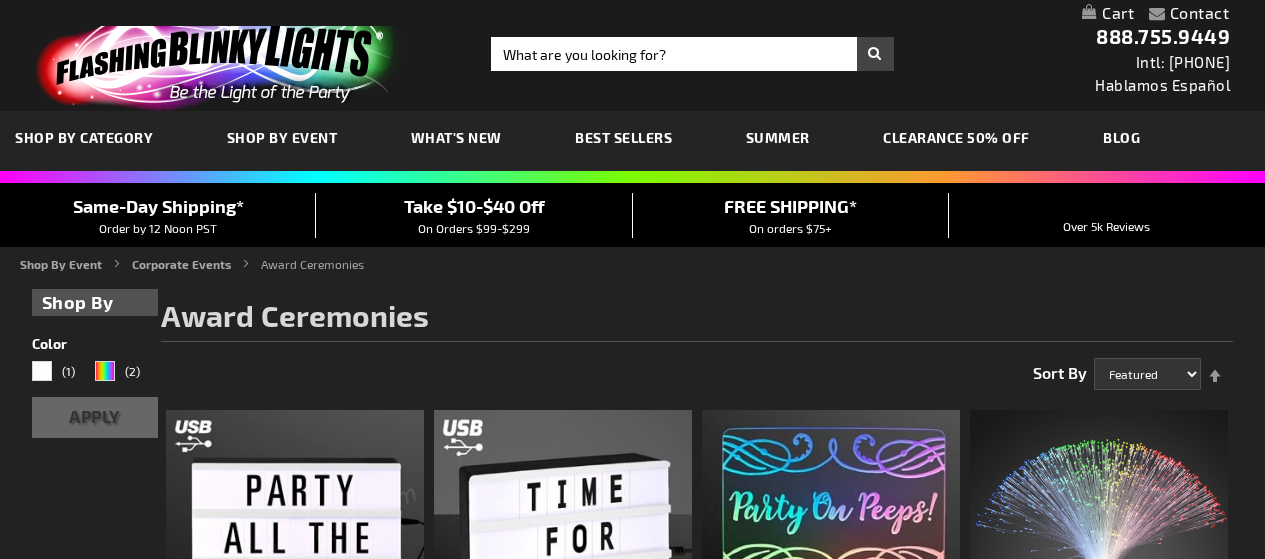 scroll, scrollTop: 0, scrollLeft: 0, axis: both 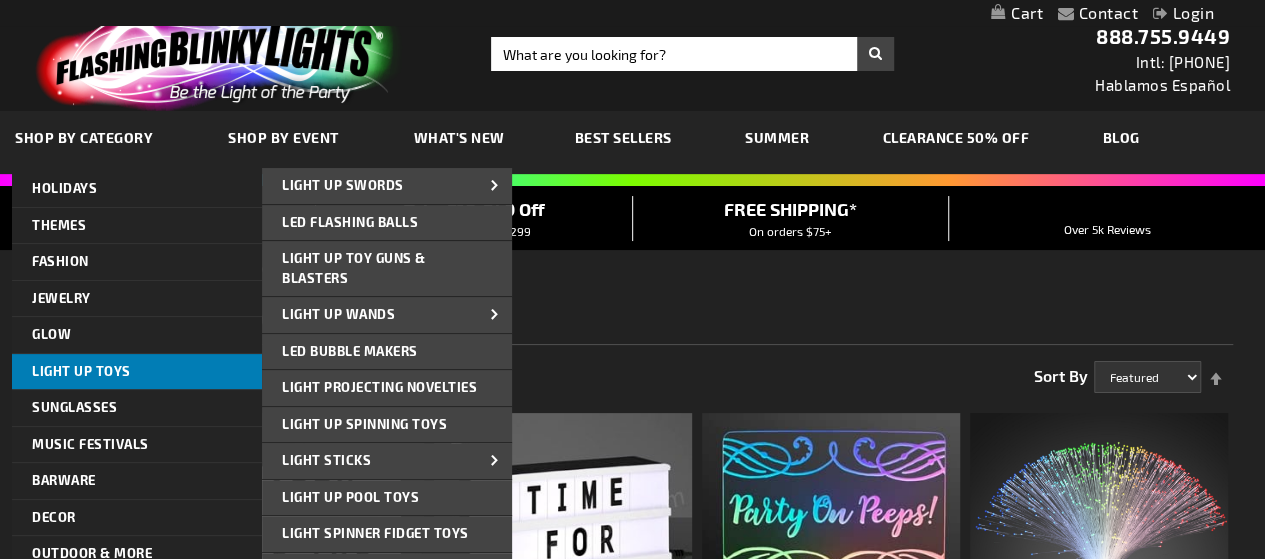 click on "Light Up Toys" at bounding box center (81, 371) 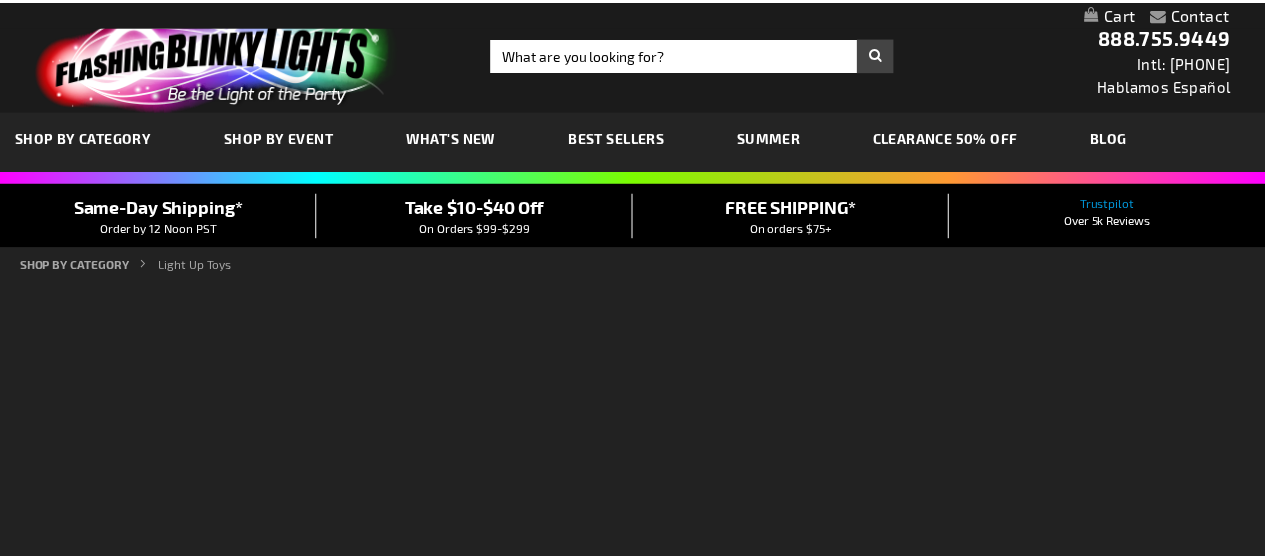 scroll, scrollTop: 0, scrollLeft: 0, axis: both 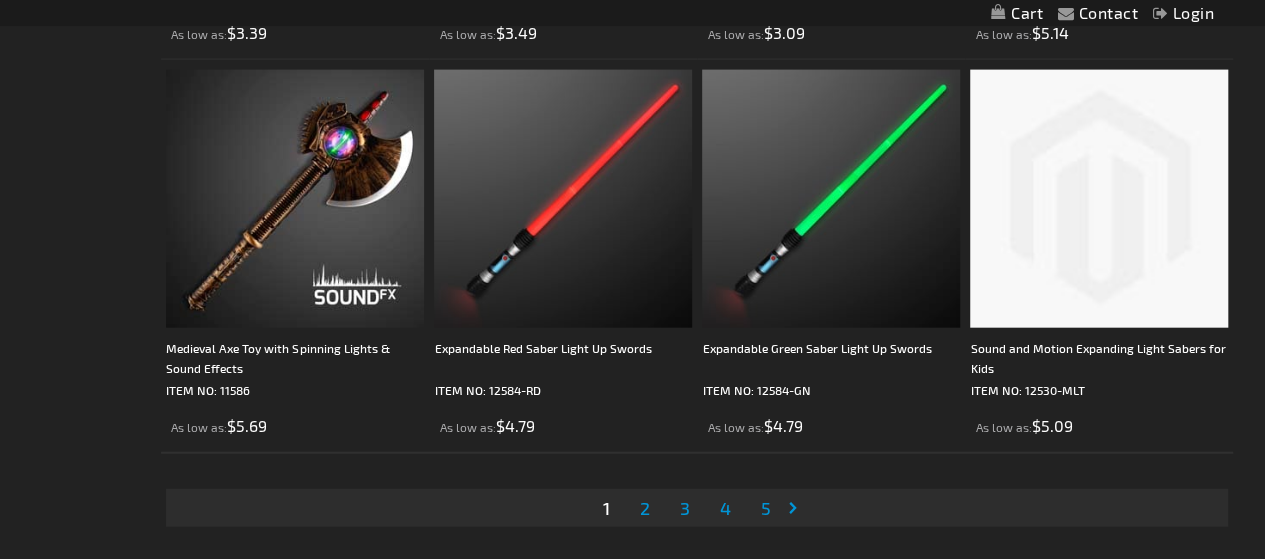 click on "Page
2" at bounding box center [644, 508] 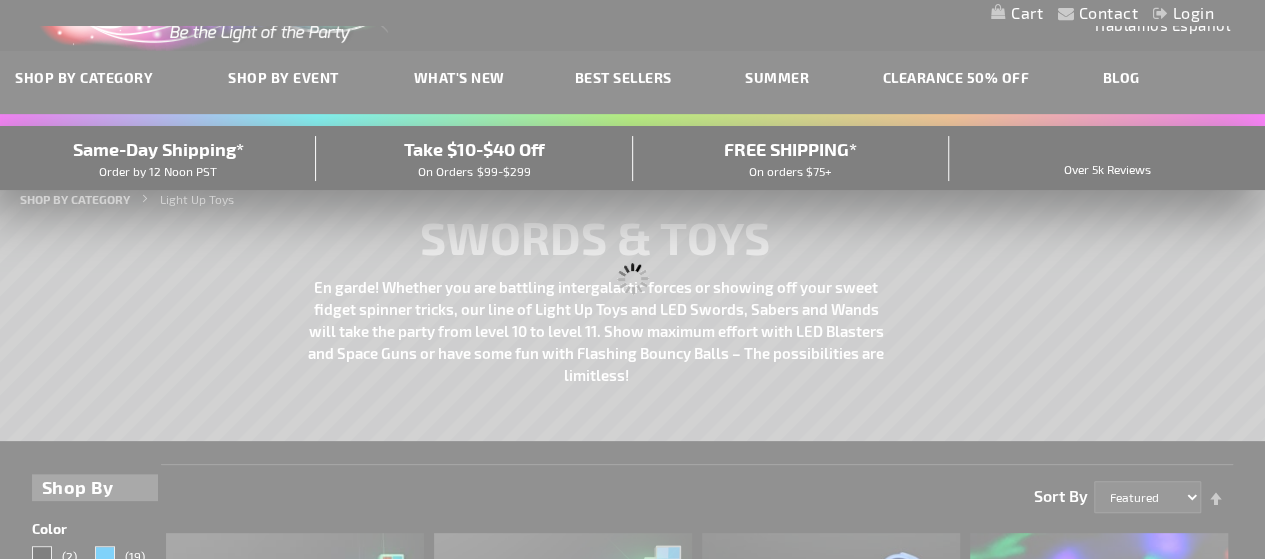 scroll, scrollTop: 0, scrollLeft: 0, axis: both 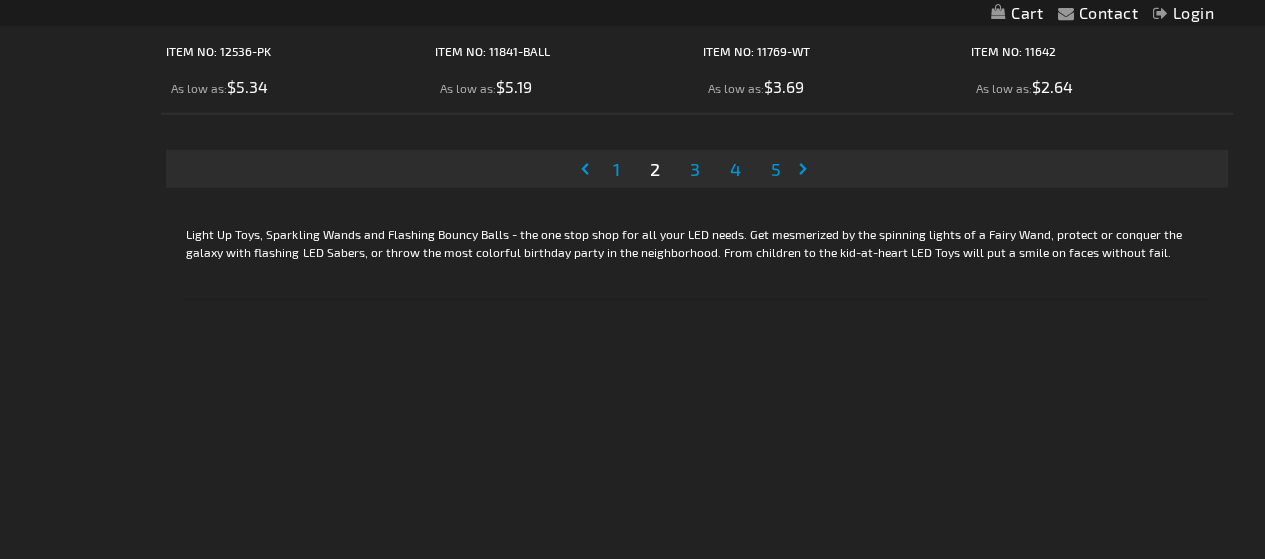 click on "3" at bounding box center (694, 169) 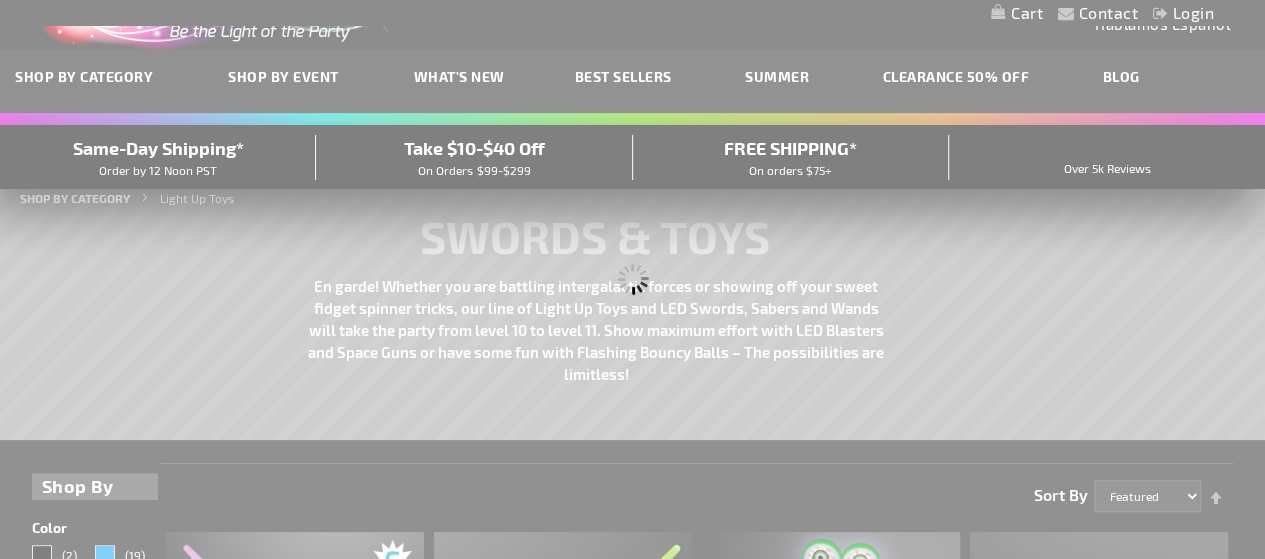 scroll, scrollTop: 0, scrollLeft: 0, axis: both 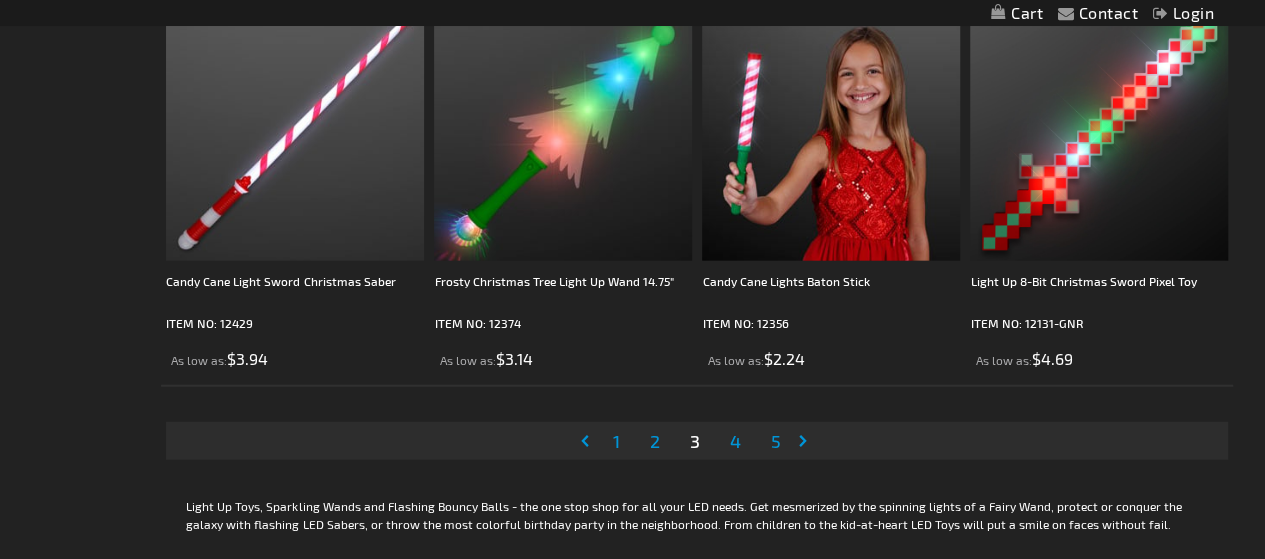click on "Page
4" at bounding box center [734, 441] 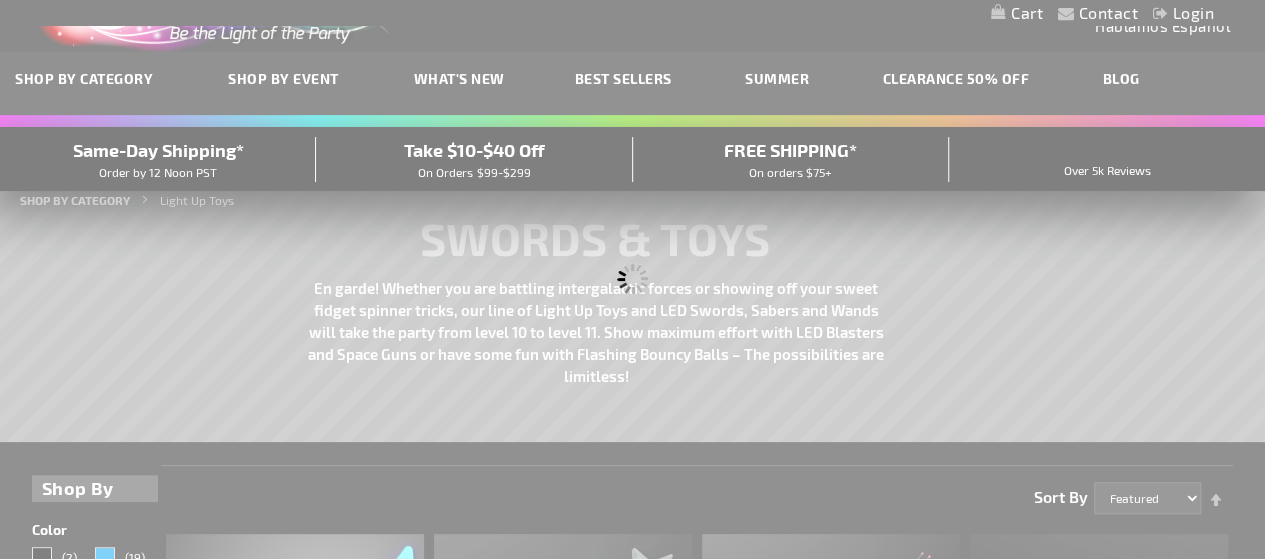 scroll, scrollTop: 0, scrollLeft: 0, axis: both 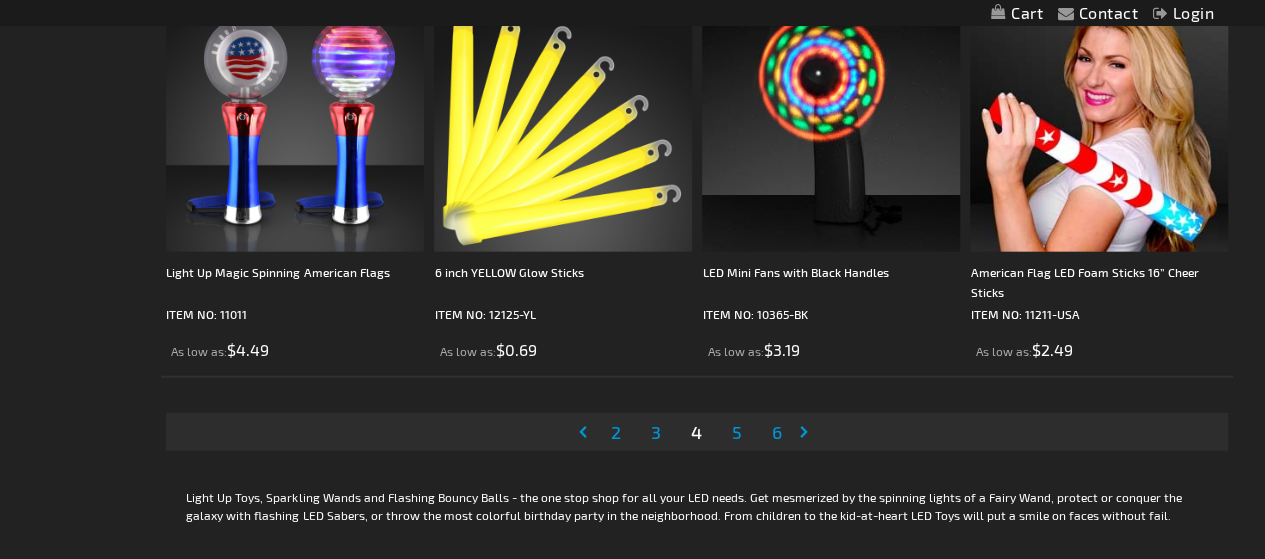 click on "5" at bounding box center [737, 432] 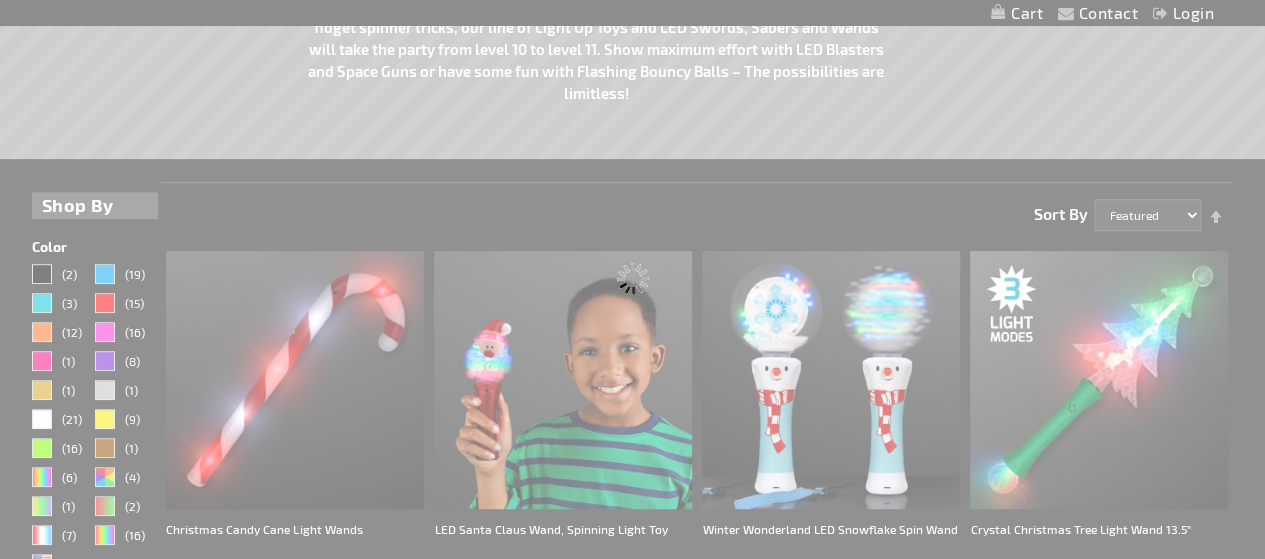 scroll, scrollTop: 0, scrollLeft: 0, axis: both 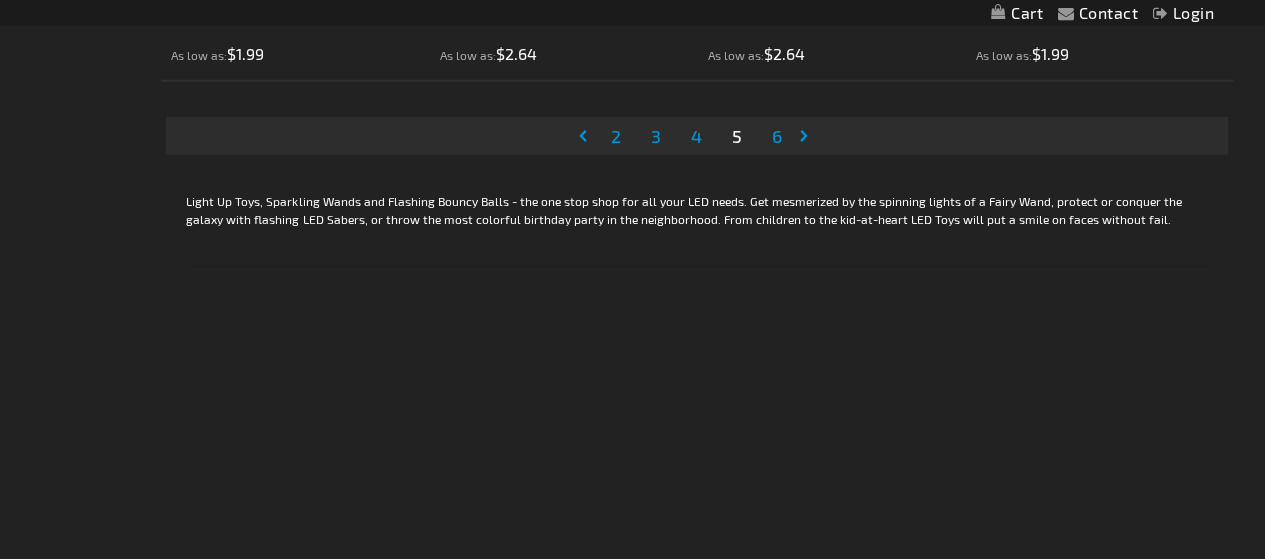 click on "6" at bounding box center (777, 136) 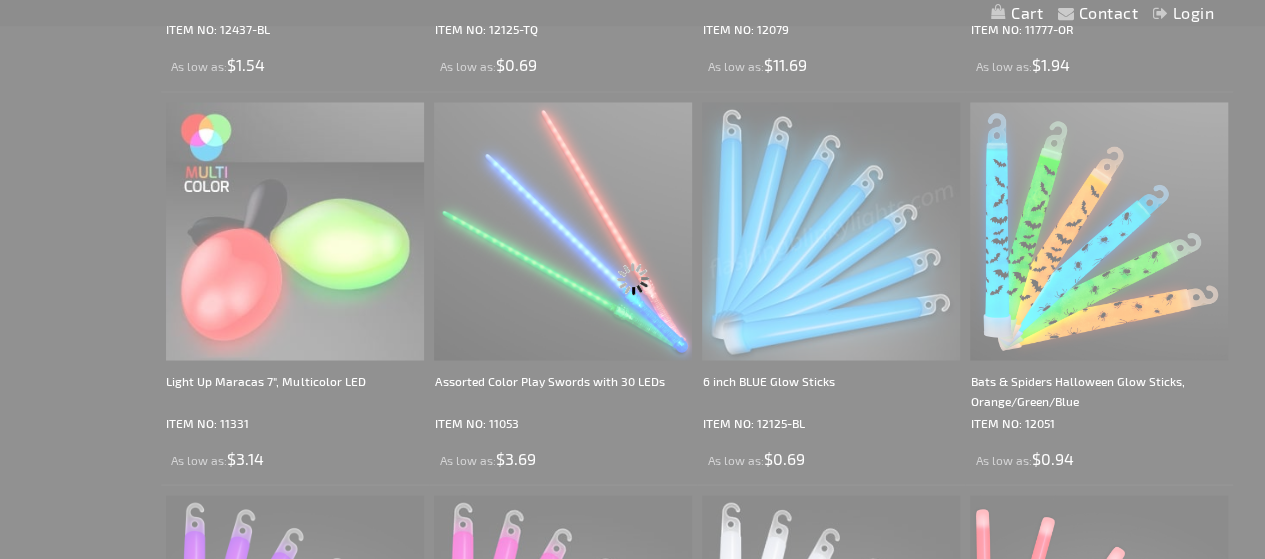 scroll, scrollTop: 464, scrollLeft: 0, axis: vertical 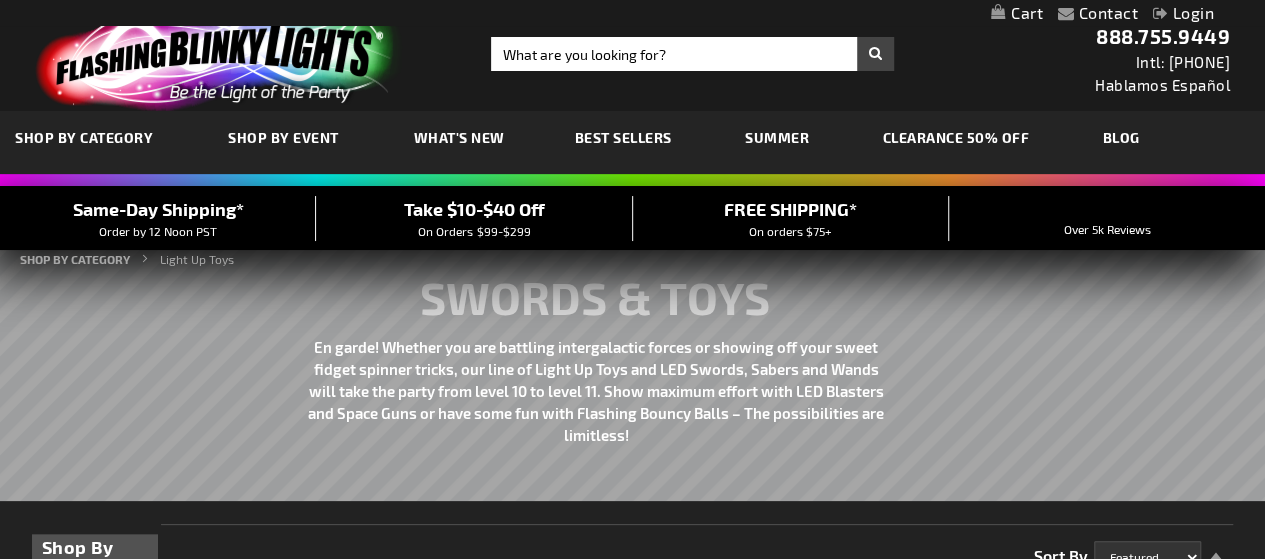 click on "Best Sellers" at bounding box center (623, 137) 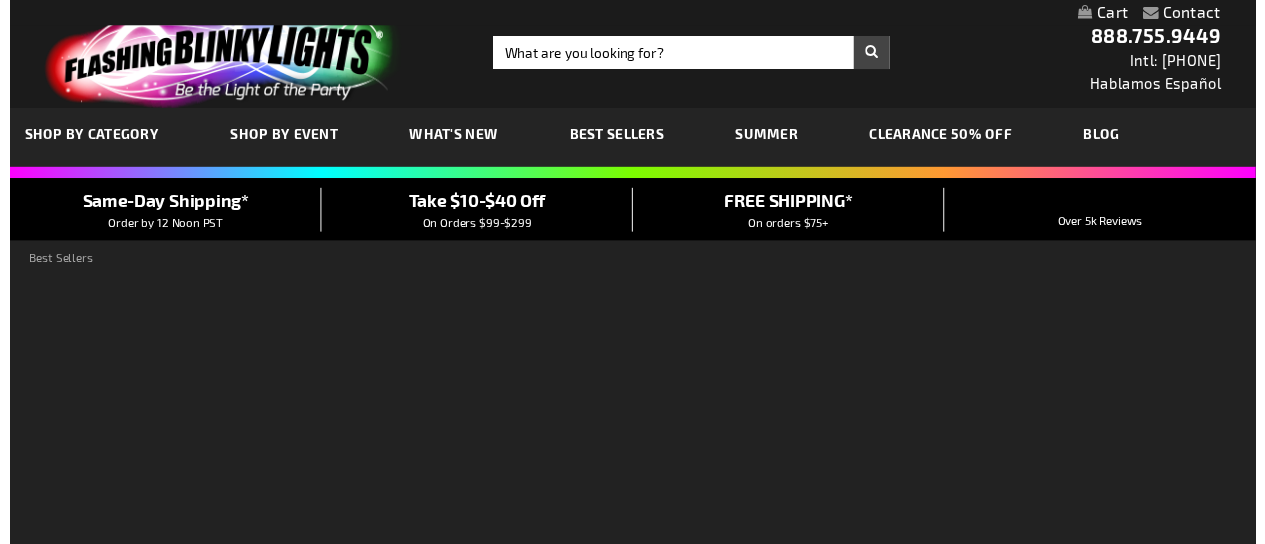 scroll, scrollTop: 0, scrollLeft: 0, axis: both 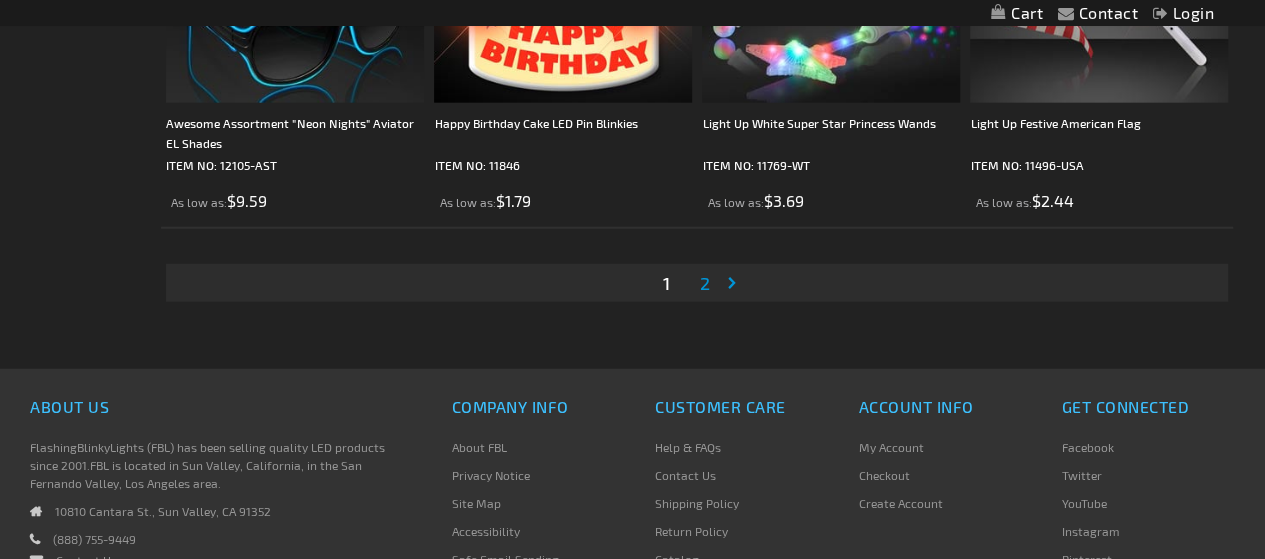 click on "2" at bounding box center (705, 283) 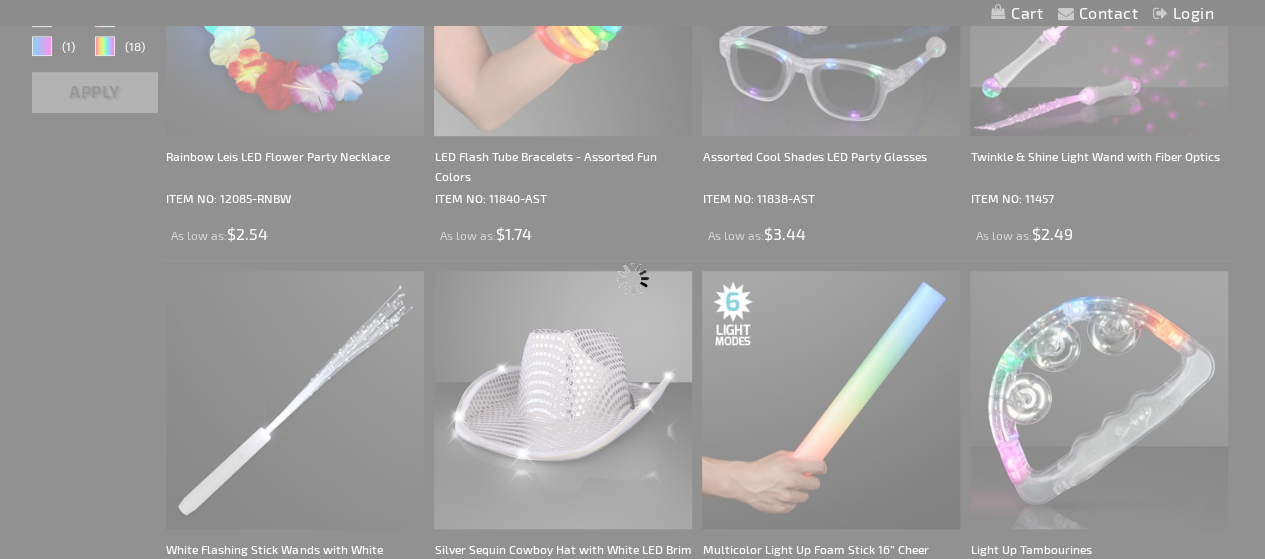 scroll, scrollTop: 0, scrollLeft: 0, axis: both 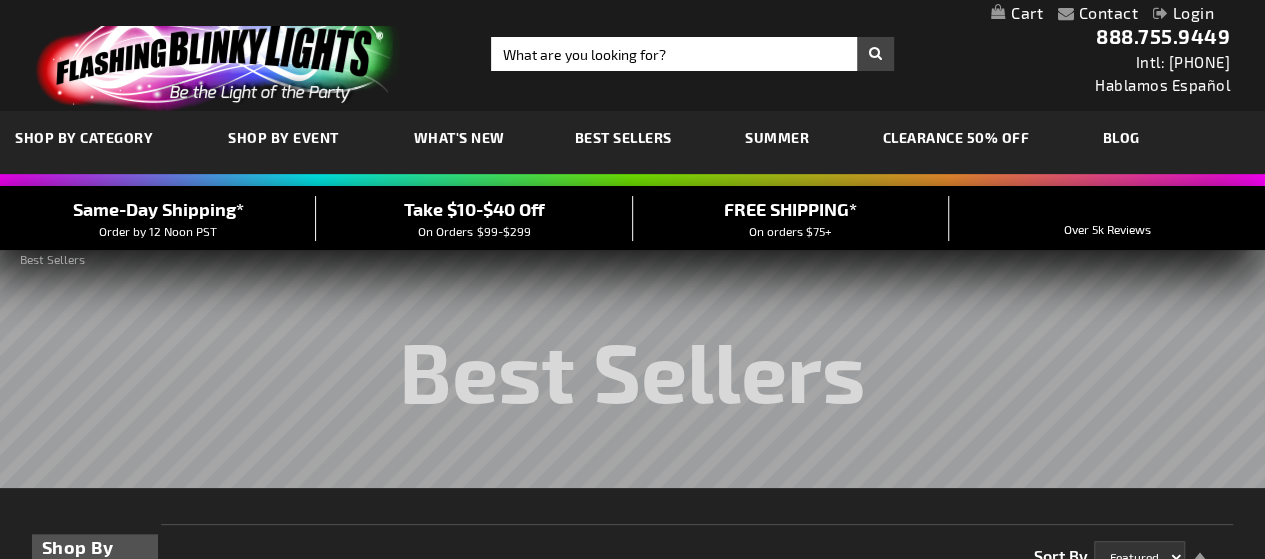 click on "CLEARANCE 50% OFF" at bounding box center (956, 137) 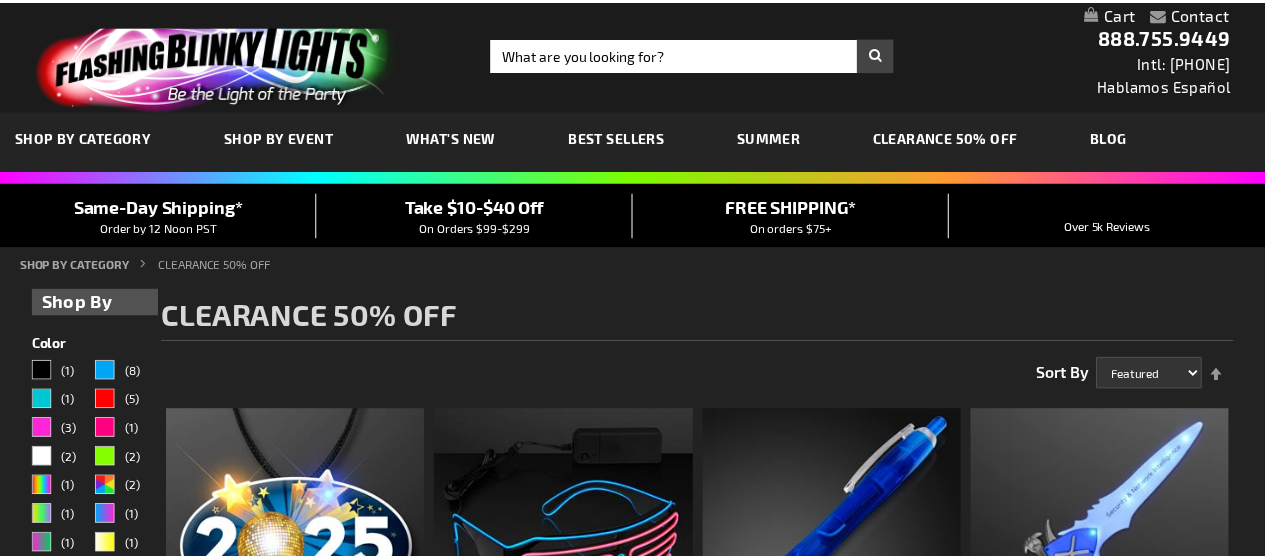 scroll, scrollTop: 0, scrollLeft: 0, axis: both 